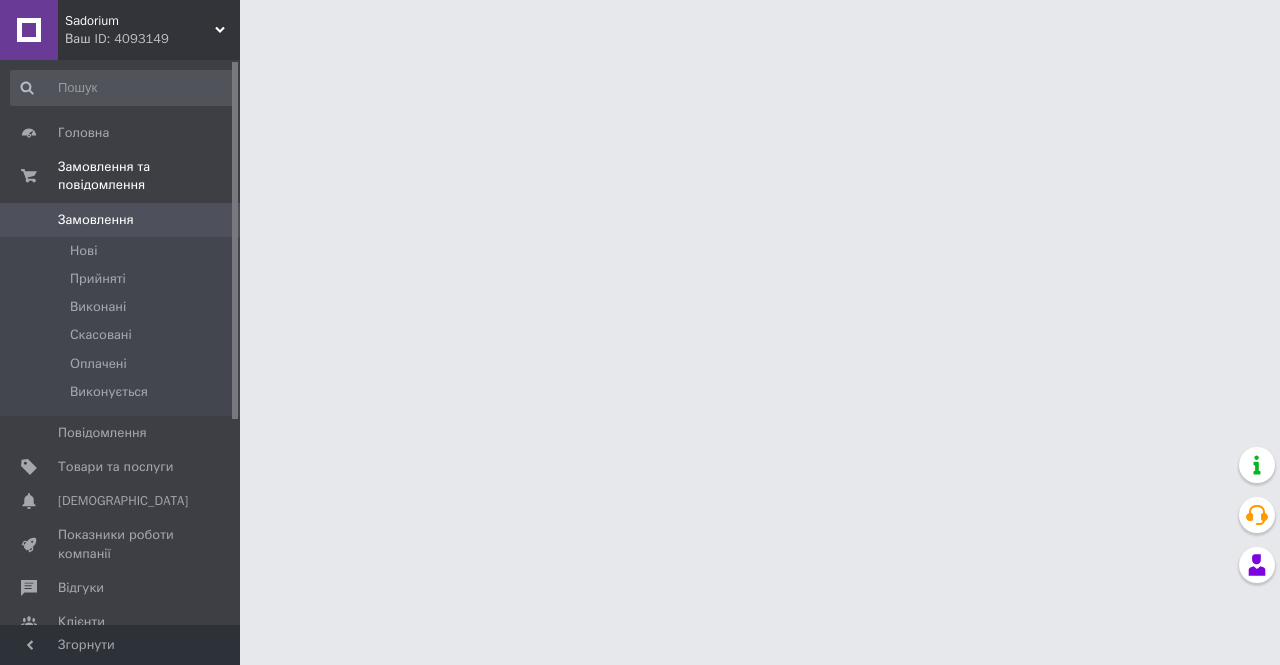 scroll, scrollTop: 0, scrollLeft: 0, axis: both 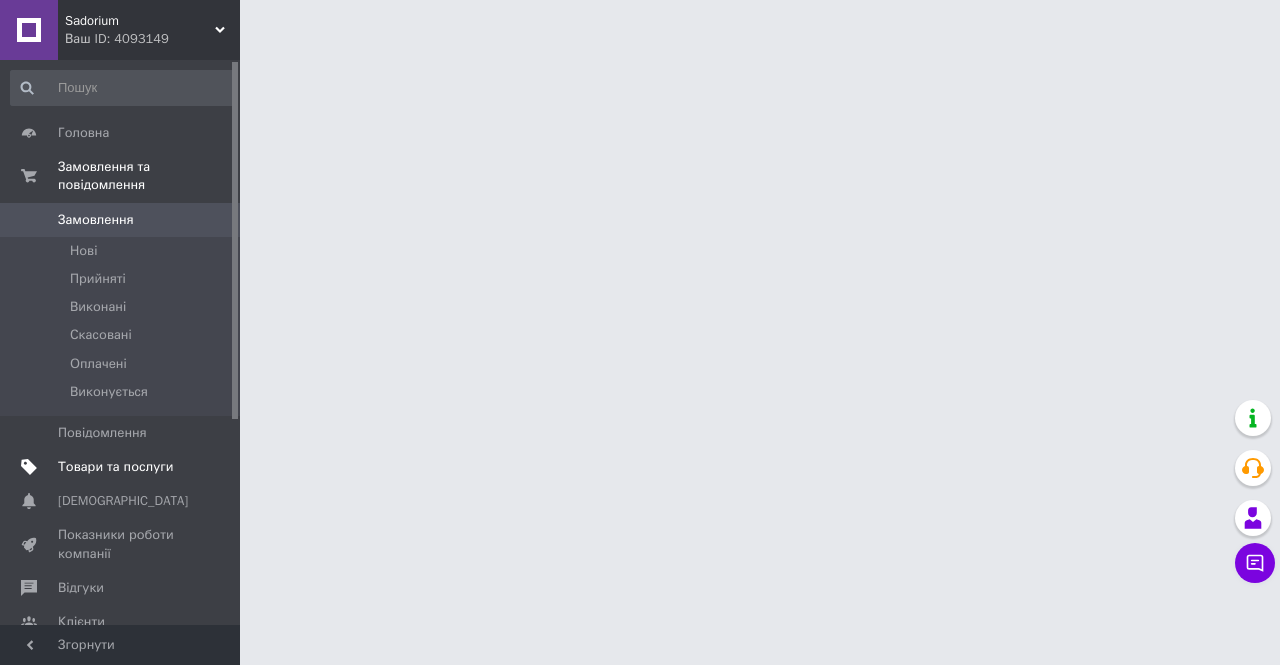click on "Товари та послуги" at bounding box center [115, 467] 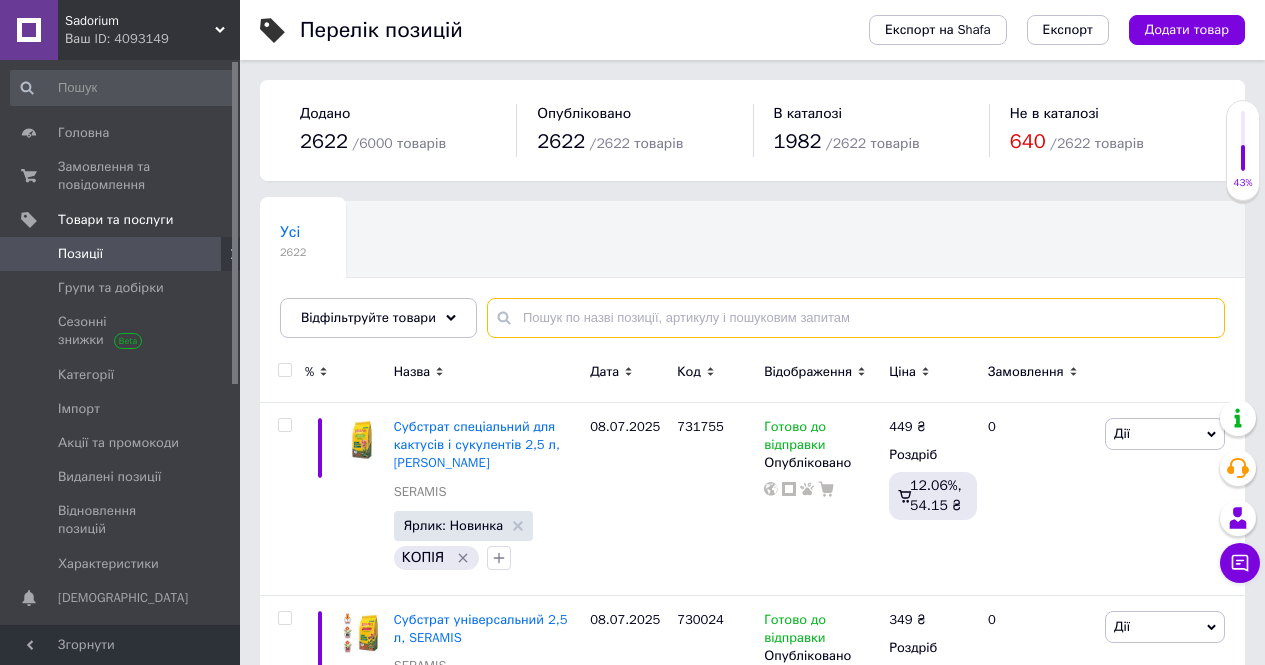 click at bounding box center [856, 318] 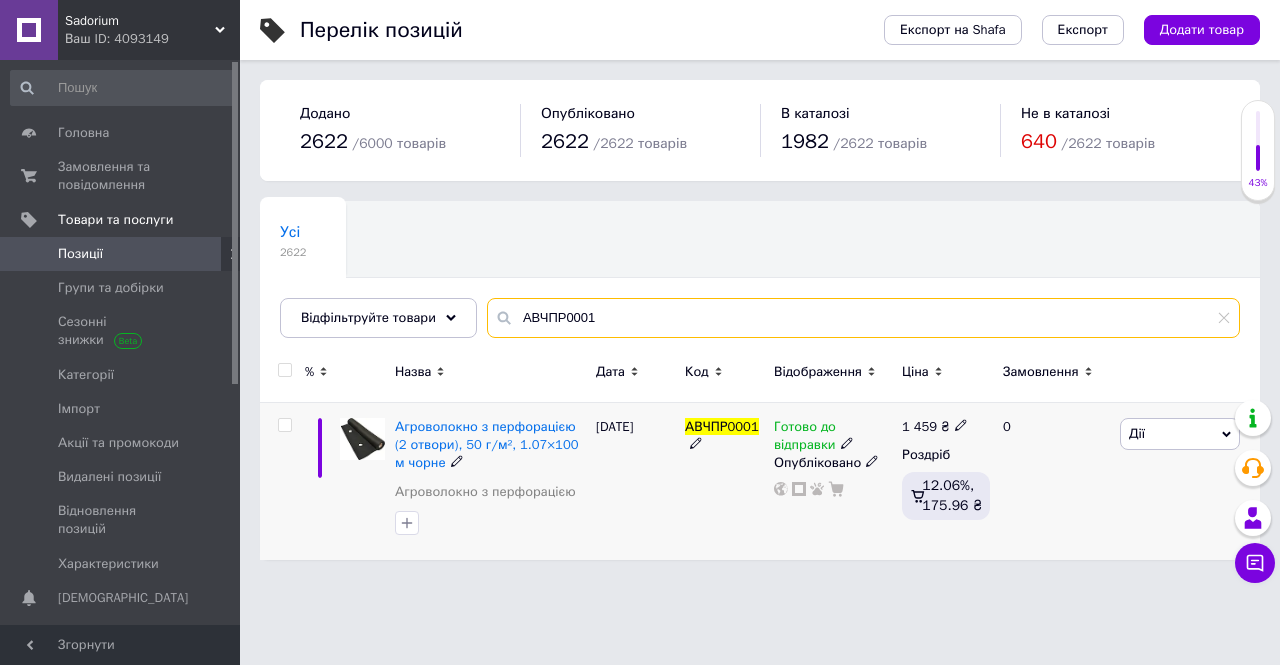 type on "АВЧПР0001" 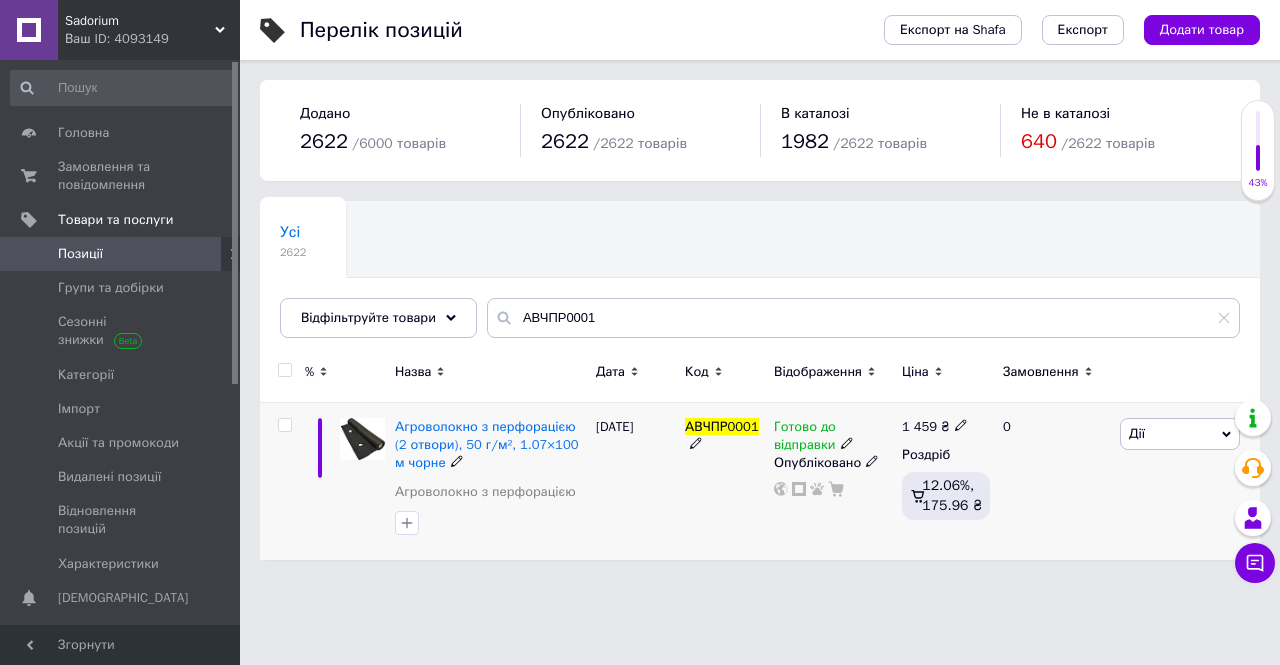 click 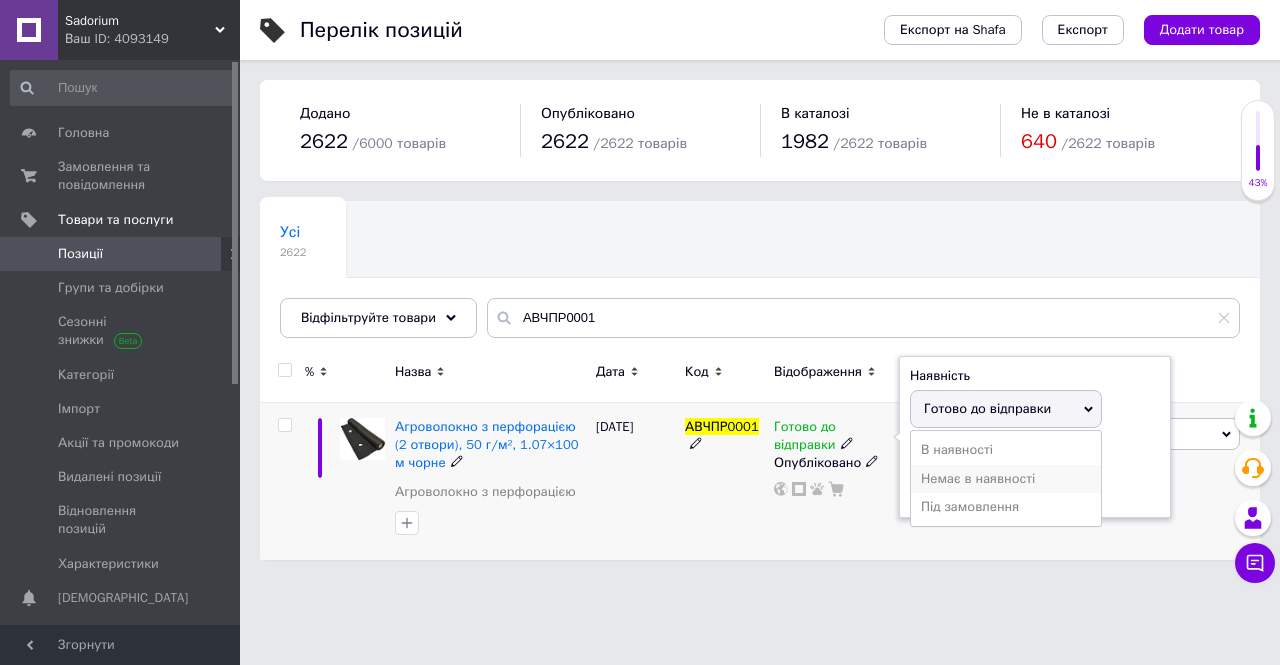 click on "Немає в наявності" at bounding box center (1006, 479) 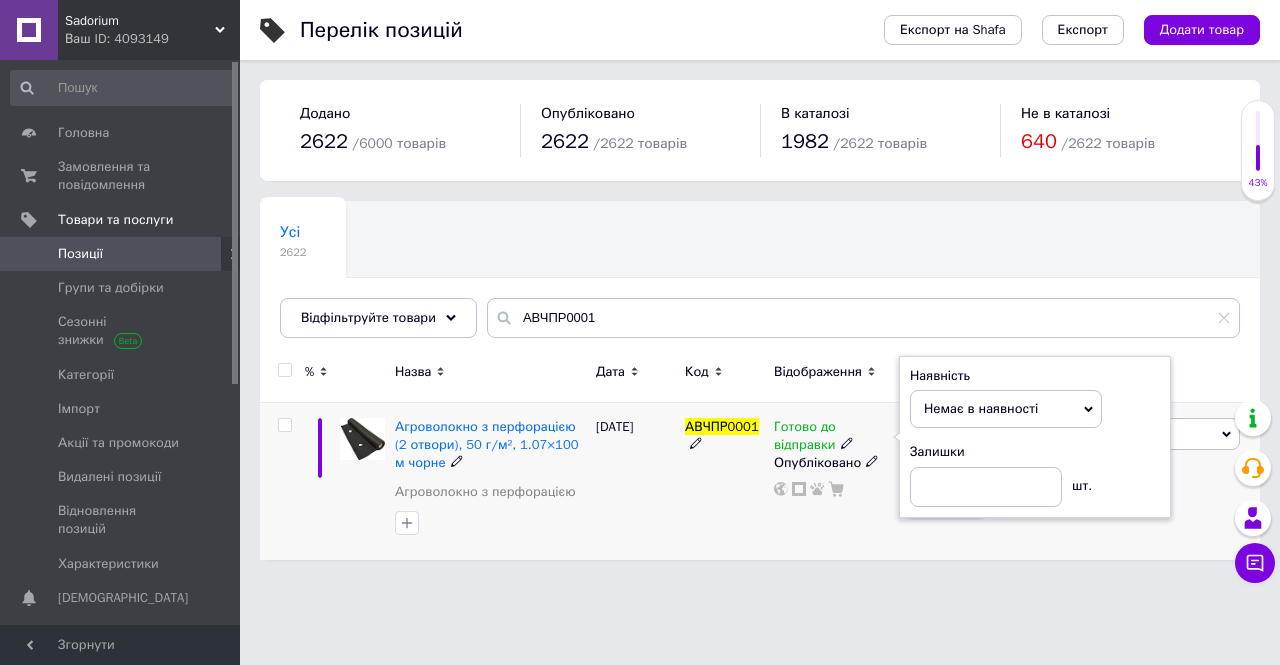 click on "[DATE]" at bounding box center [635, 481] 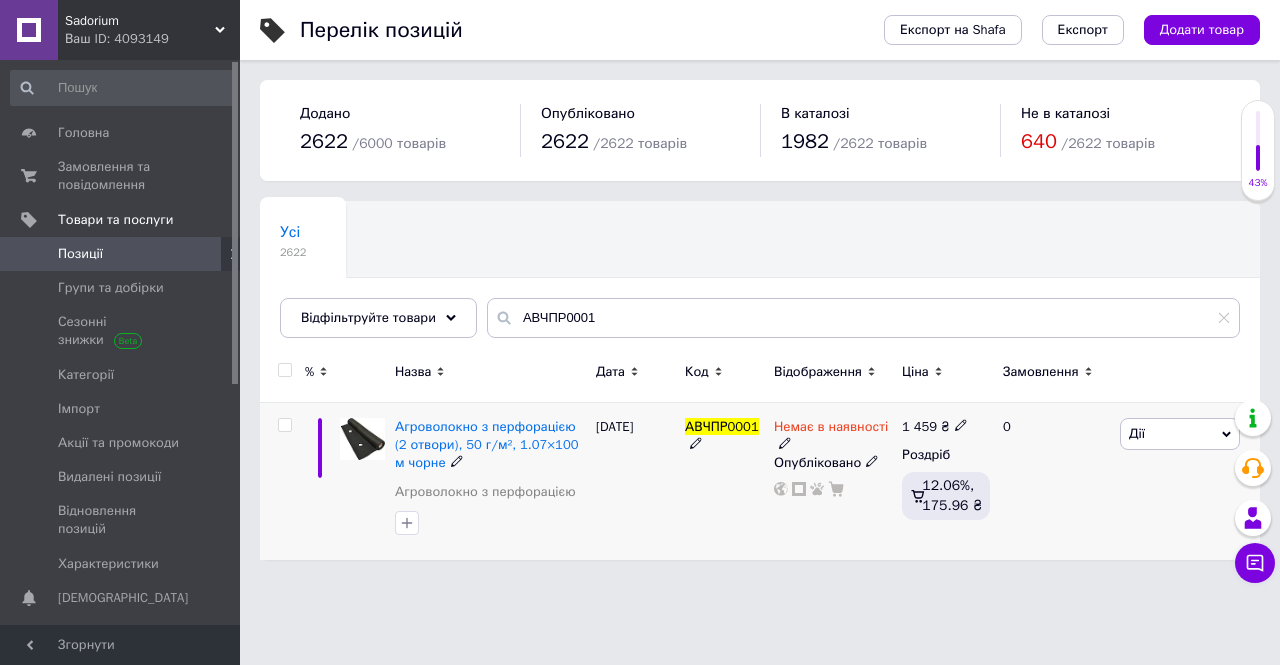 click on "[DATE]" at bounding box center [635, 481] 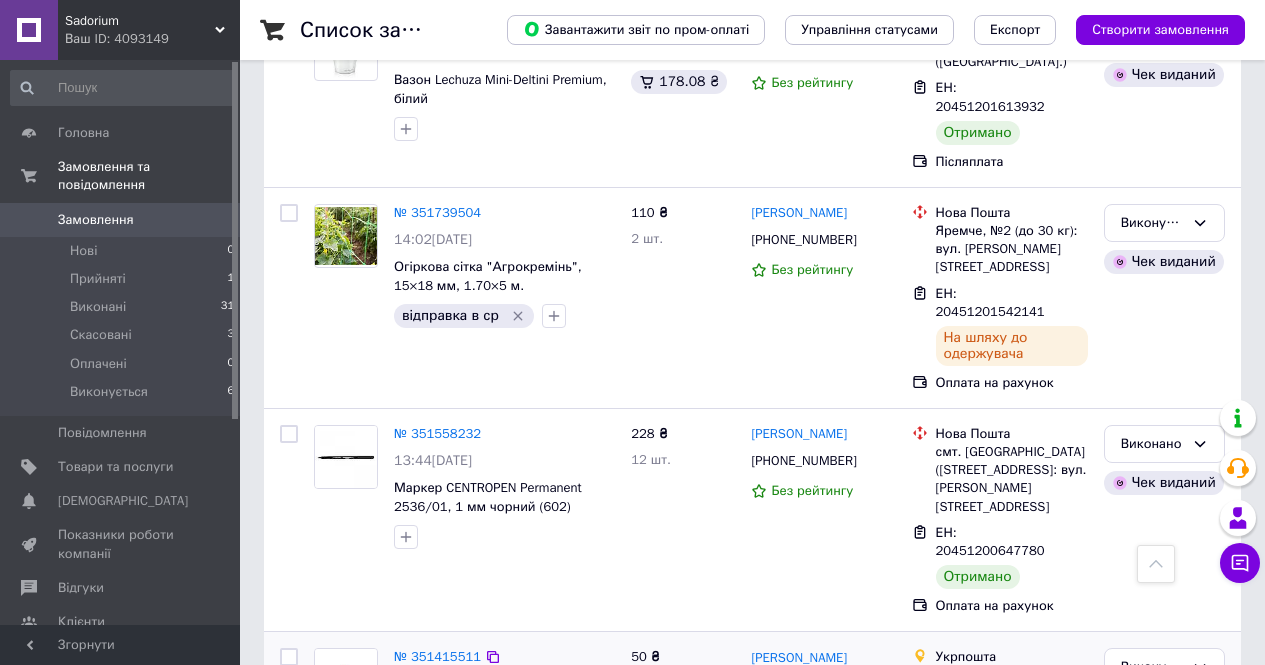 scroll, scrollTop: 1500, scrollLeft: 0, axis: vertical 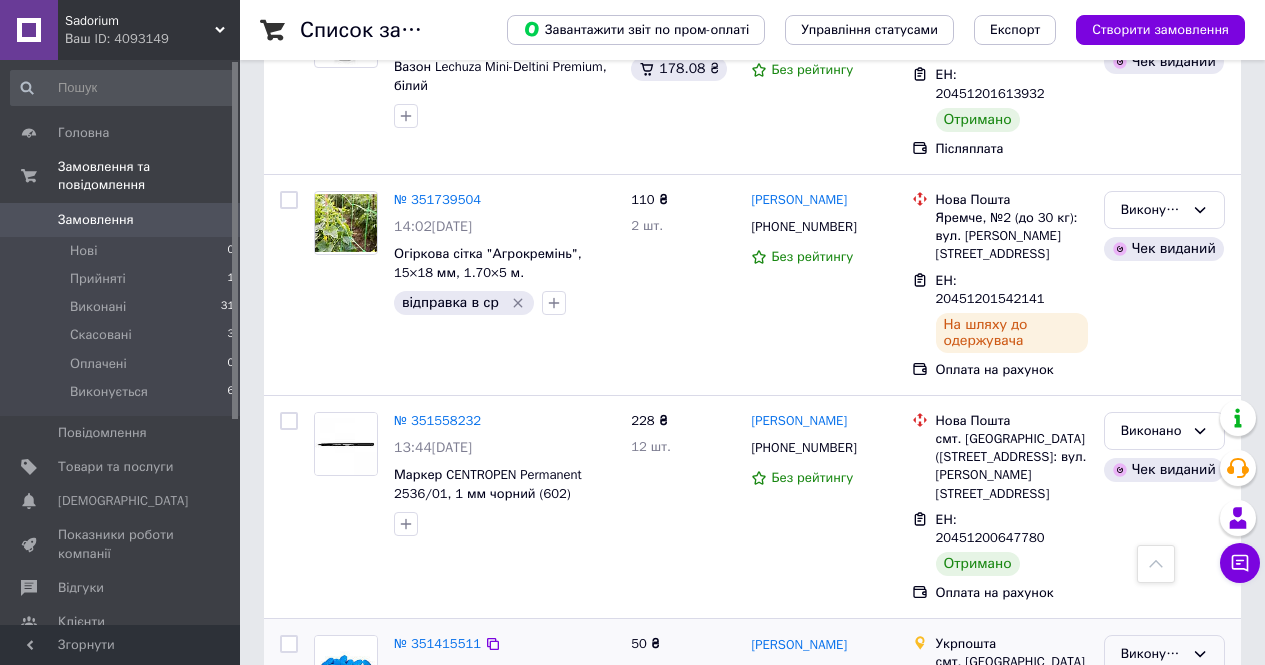 click 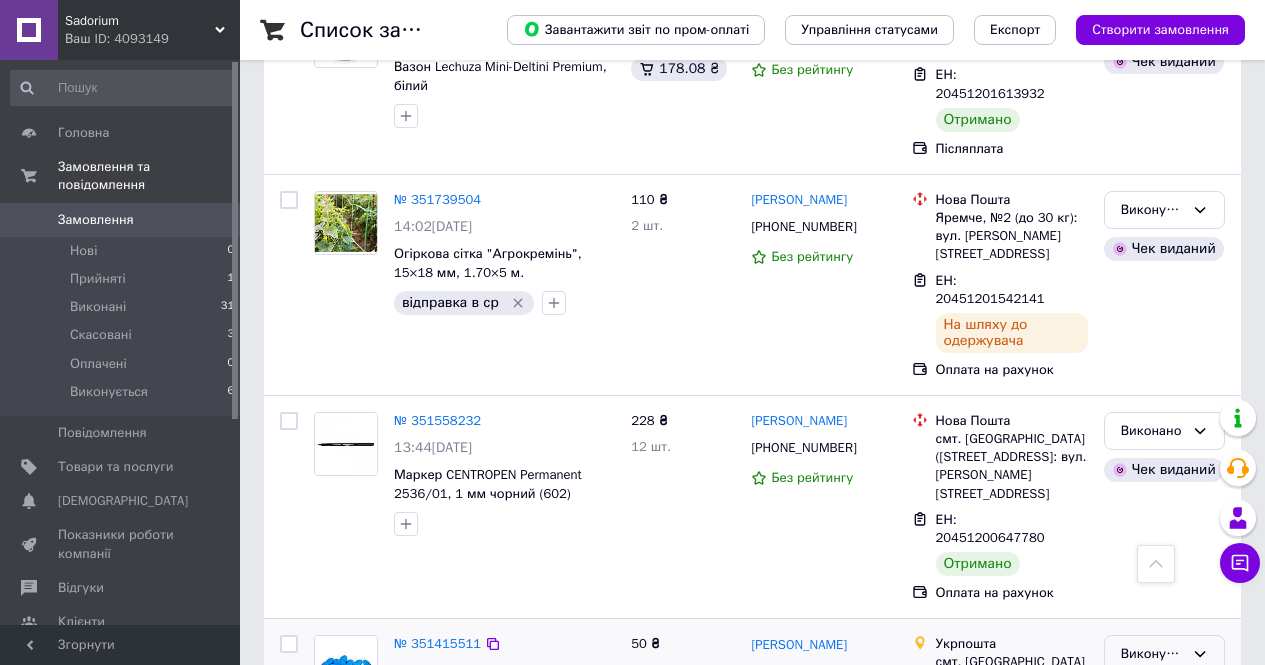 click on "Виконано" at bounding box center (1164, 732) 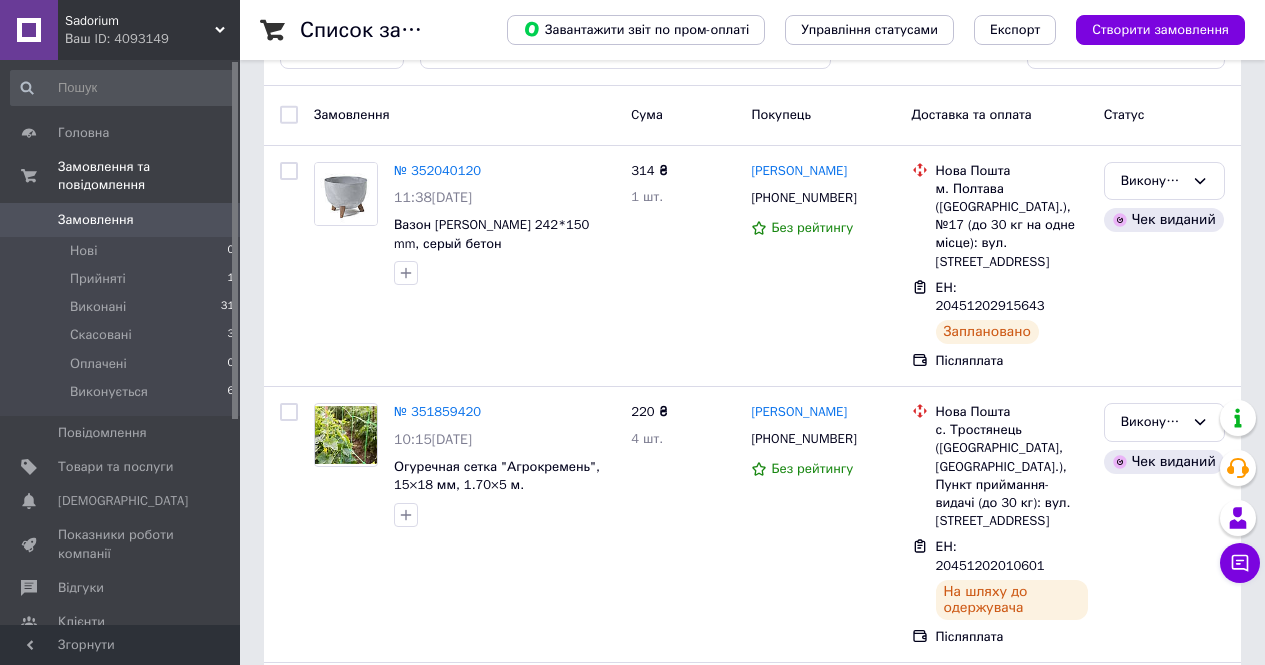scroll, scrollTop: 0, scrollLeft: 0, axis: both 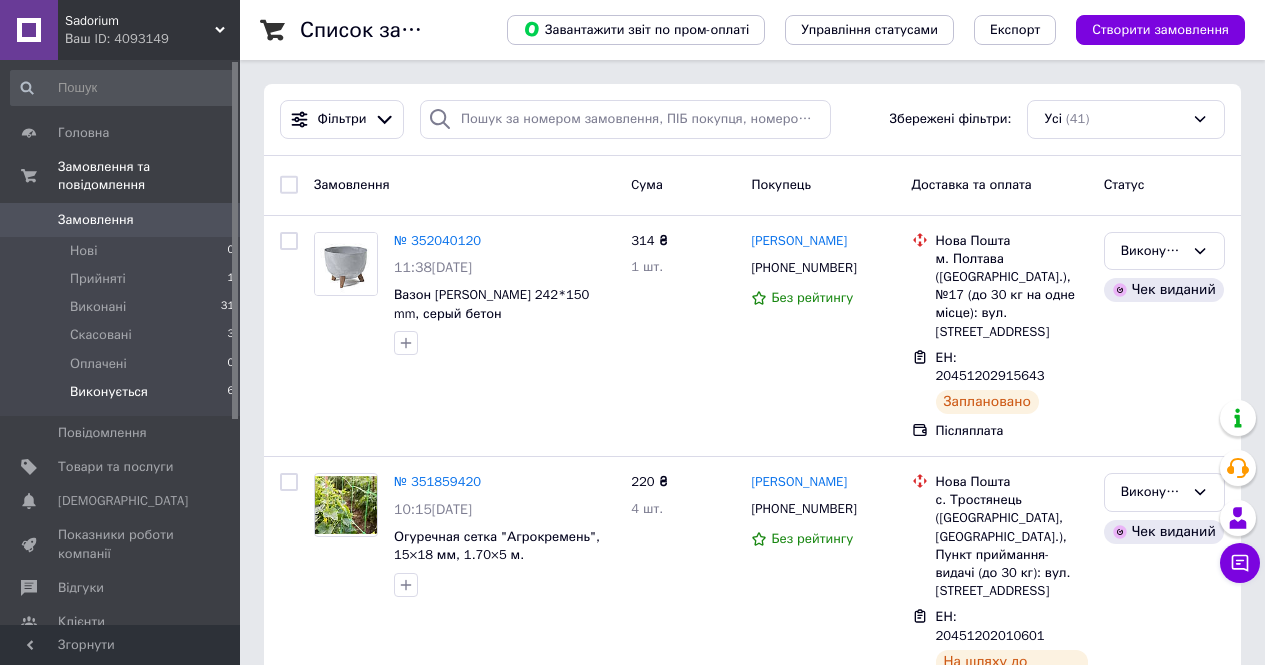 click on "Виконується" at bounding box center [109, 392] 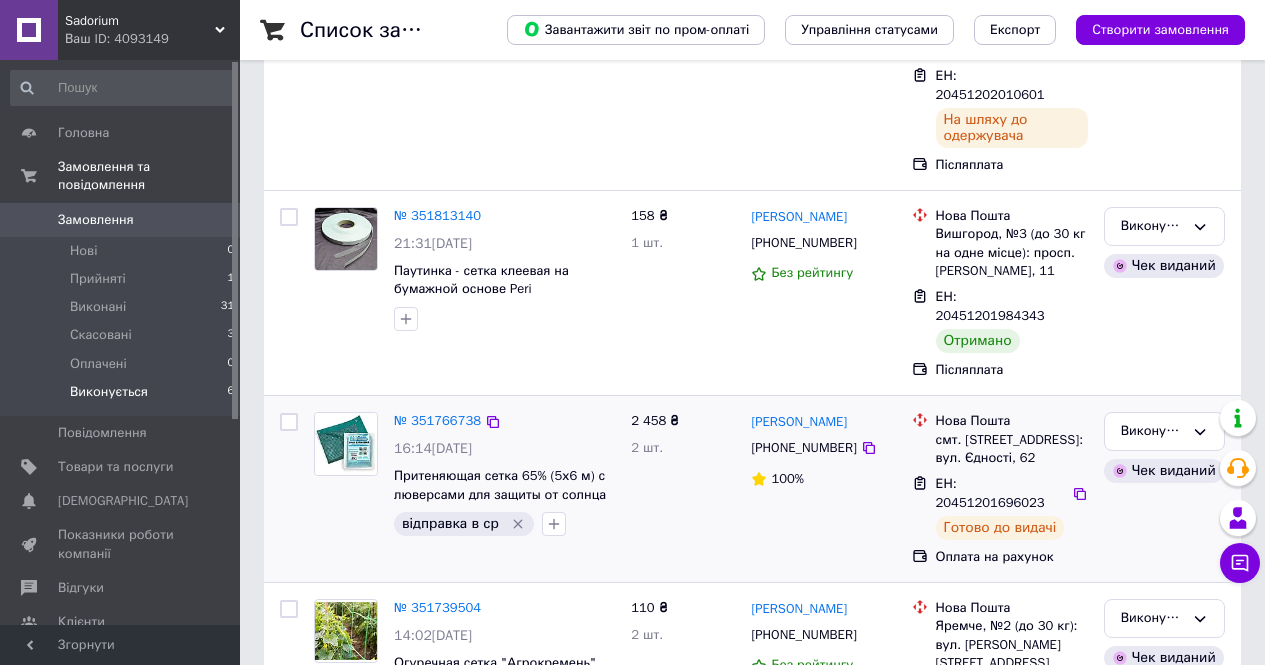 scroll, scrollTop: 628, scrollLeft: 0, axis: vertical 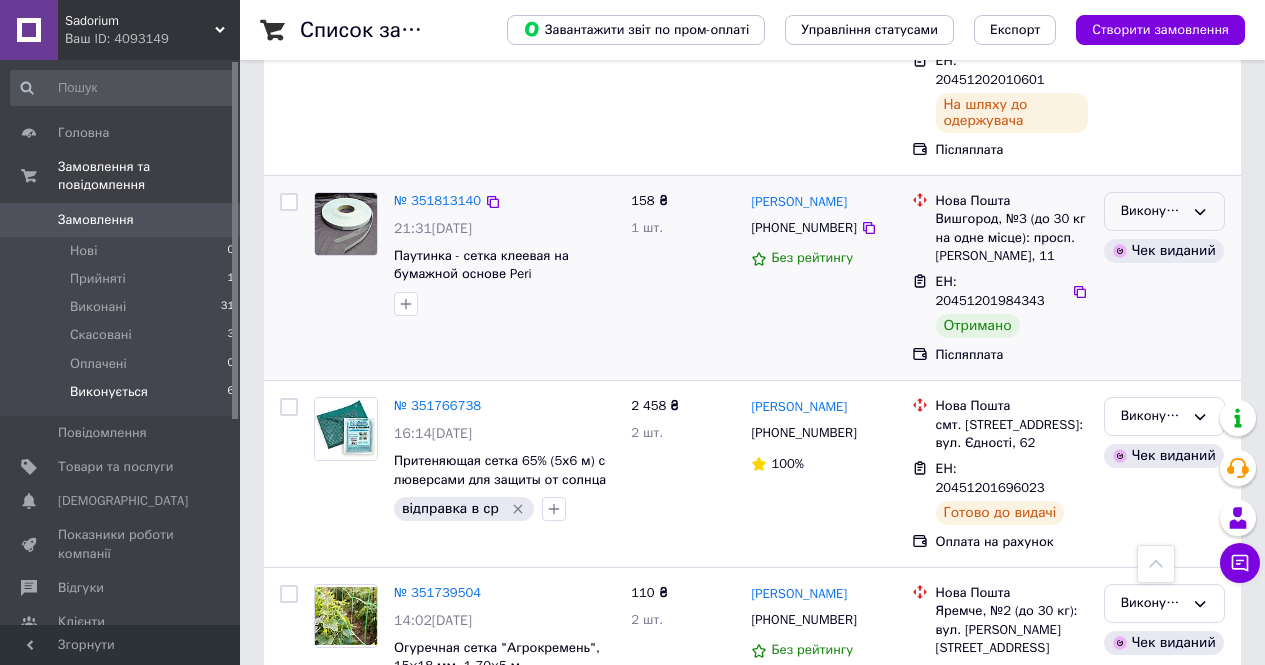 click on "Виконується" at bounding box center (1152, 211) 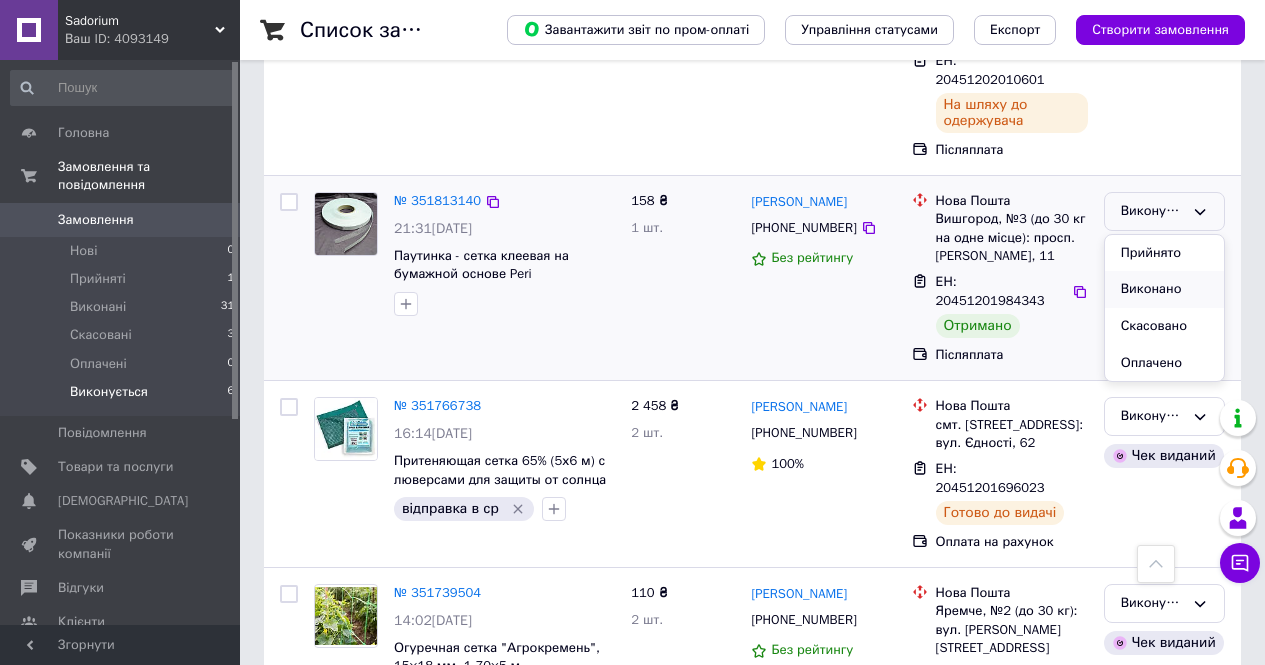 click on "Виконано" at bounding box center [1164, 289] 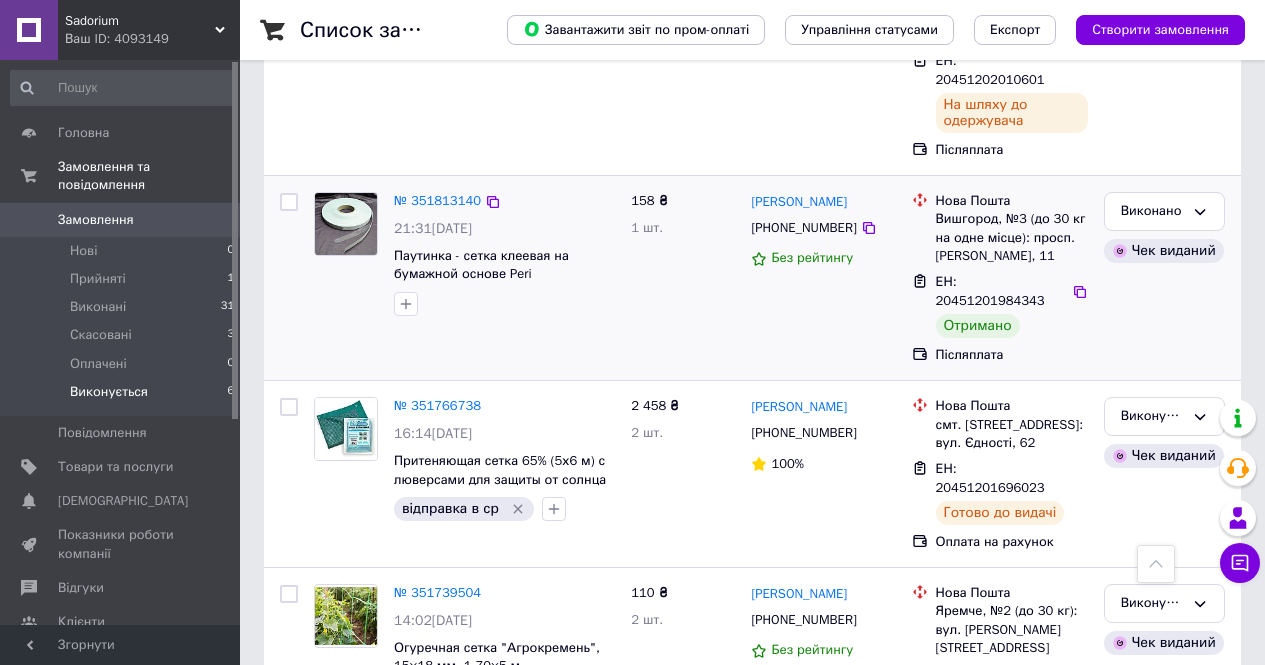 click on "Замовлення" at bounding box center [96, 220] 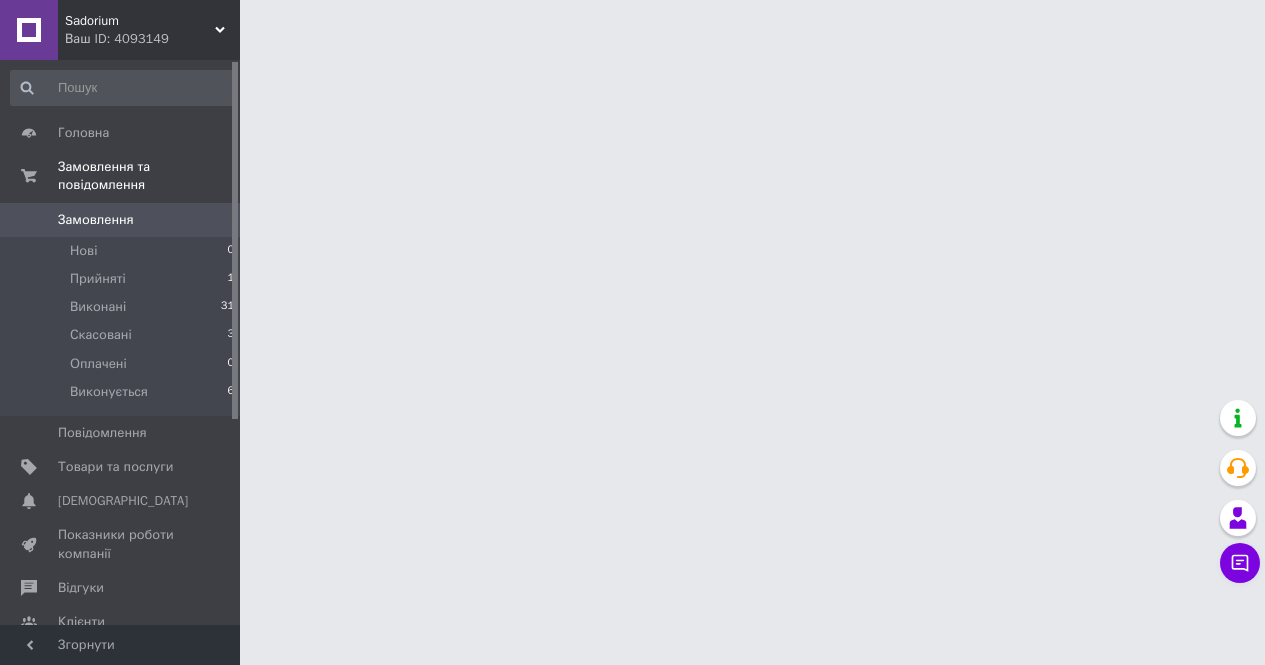 scroll, scrollTop: 0, scrollLeft: 0, axis: both 